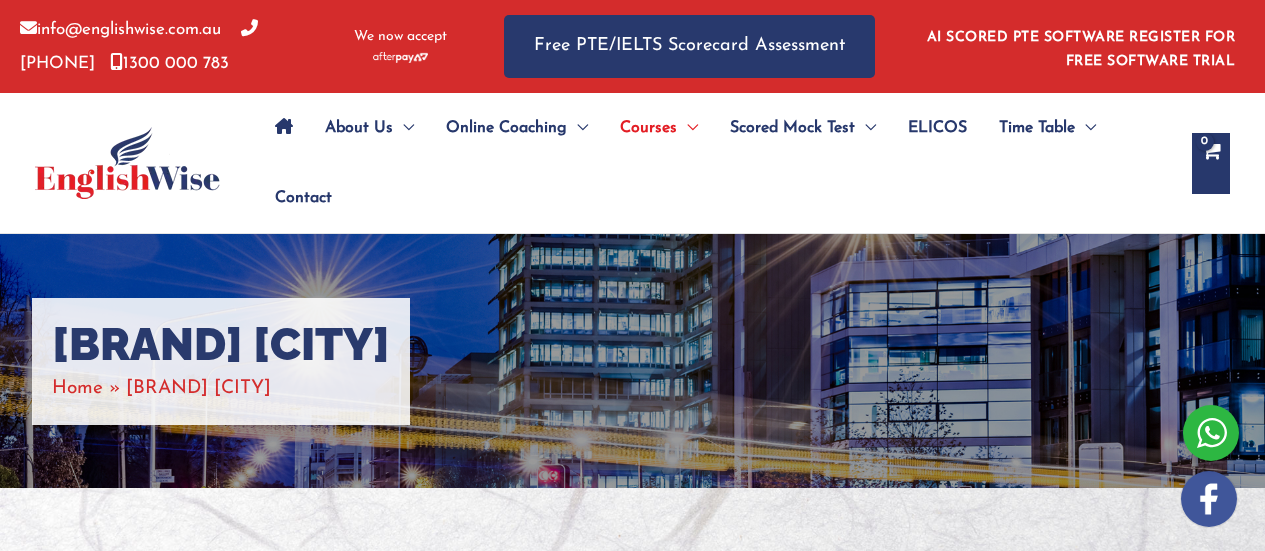 scroll, scrollTop: 0, scrollLeft: 0, axis: both 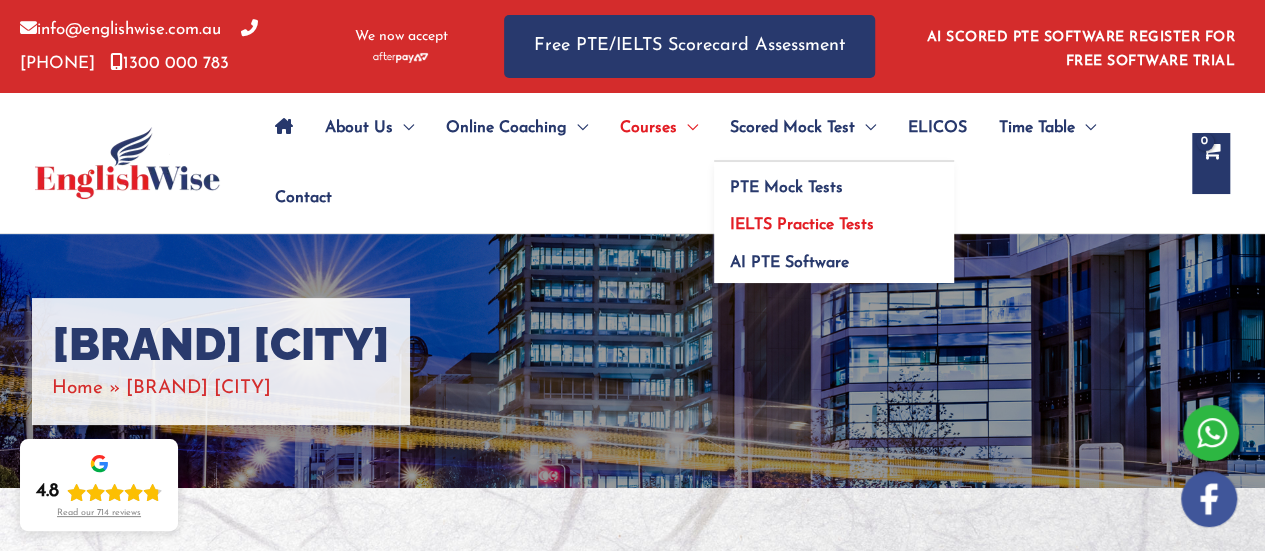 click on "IELTS Practice Tests" at bounding box center (802, 225) 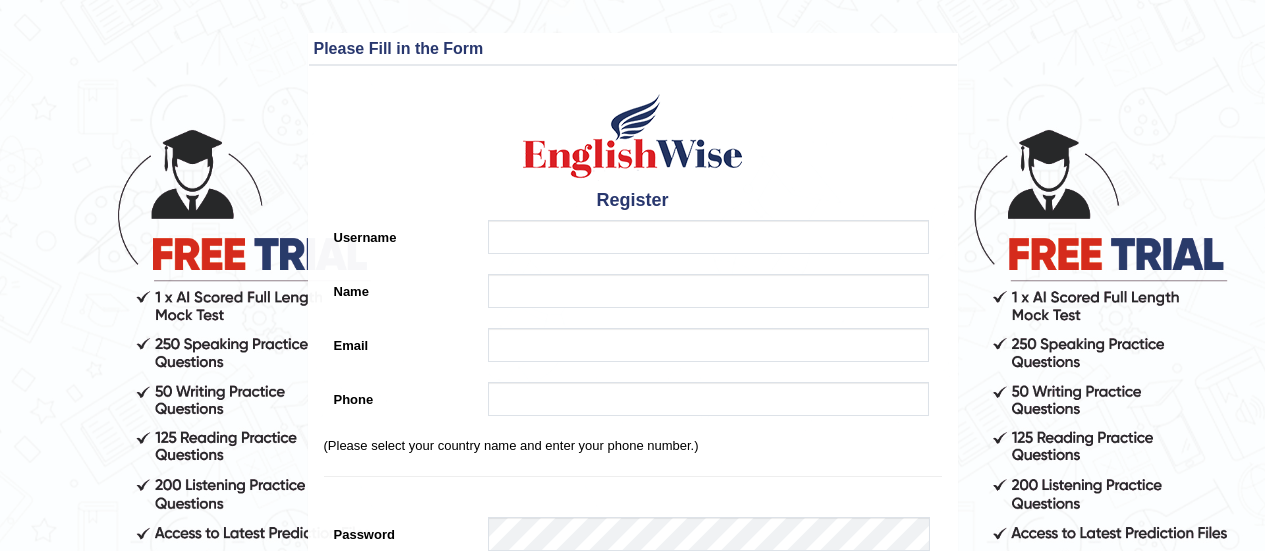 scroll, scrollTop: 0, scrollLeft: 0, axis: both 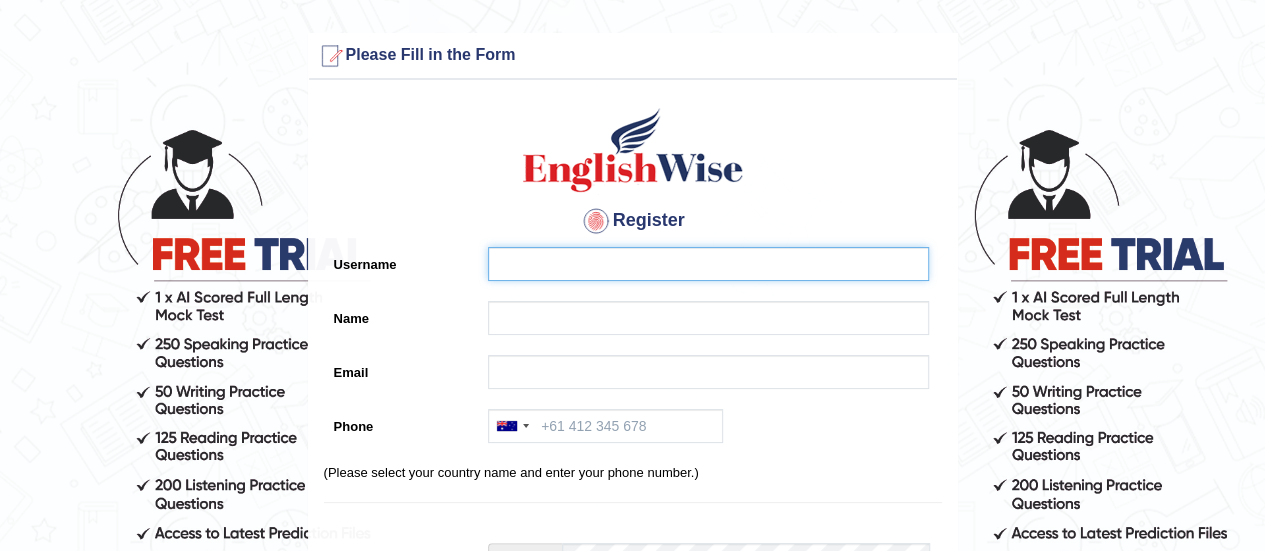 click on "Username" at bounding box center (708, 264) 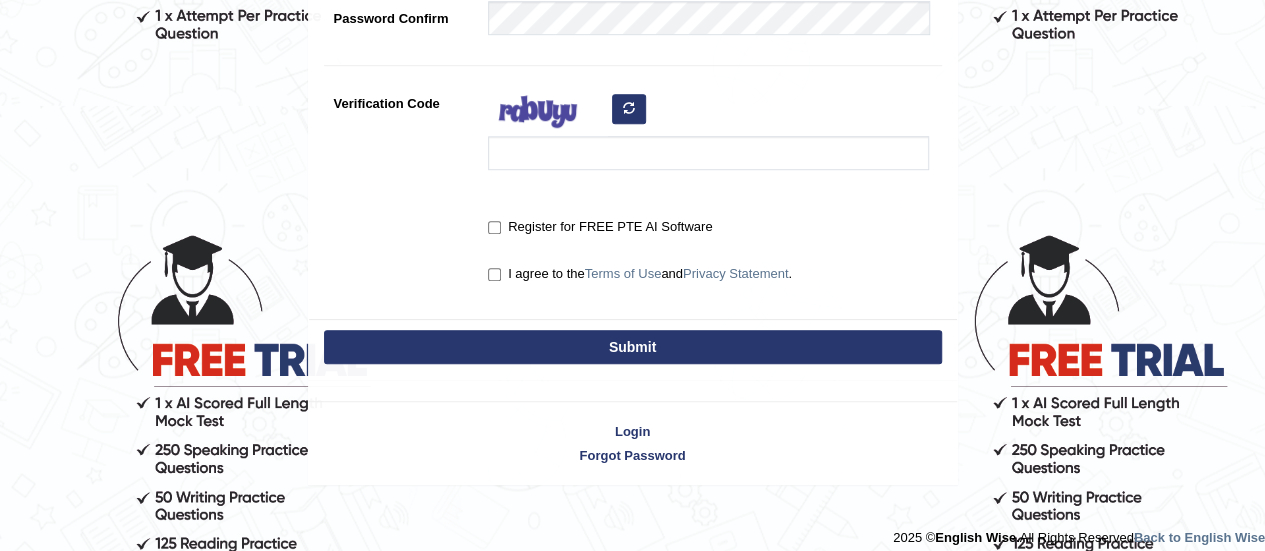 scroll, scrollTop: 618, scrollLeft: 0, axis: vertical 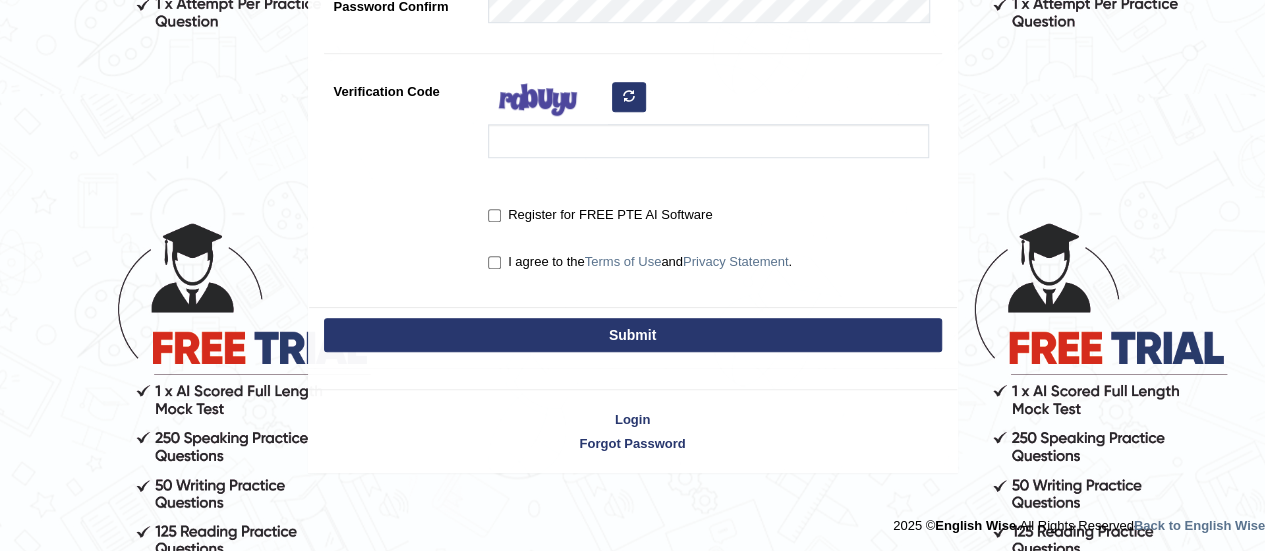 click on "Please fix the following errors:  Please Fill in the Form
Register
Username
Name
Email
Phone
Australia +61 India (भारत) +91 New Zealand +64 United States +1 Canada +1 United Arab Emirates (‫الإمارات العربية المتحدة‬‎) +971 Saudi Arabia (‫المملكة العربية السعودية‬‎) +966 Bahrain (‫البحرين‬‎) +973 Afghanistan (‫افغانستان‬‎) +93 Albania (Shqipëri) +355 Algeria (‫الجزائر‬‎) +213 American Samoa +1 Andorra +376 Angola +244 Anguilla +1 Antigua and Barbuda +1 Argentina +54 Armenia (Հայաստան) +374 Aruba +297 Australia +61 Austria (Österreich) +43 Azerbaijan (Azərbaycan) +994 Bahamas +1 Bahrain (‫البحرين‬‎) +973 Bangladesh (বাংলাদেশ) +880 Barbados +1 Belarus (Беларусь) +375 Belgium (België) +32 Belize +501 Benin (Bénin) +229 Bermuda +1 Bhutan (འབྲུག) +975 Bolivia +591 +387 Botswana +267 Brazil (Brasil) +55 +1" at bounding box center [632, -56] 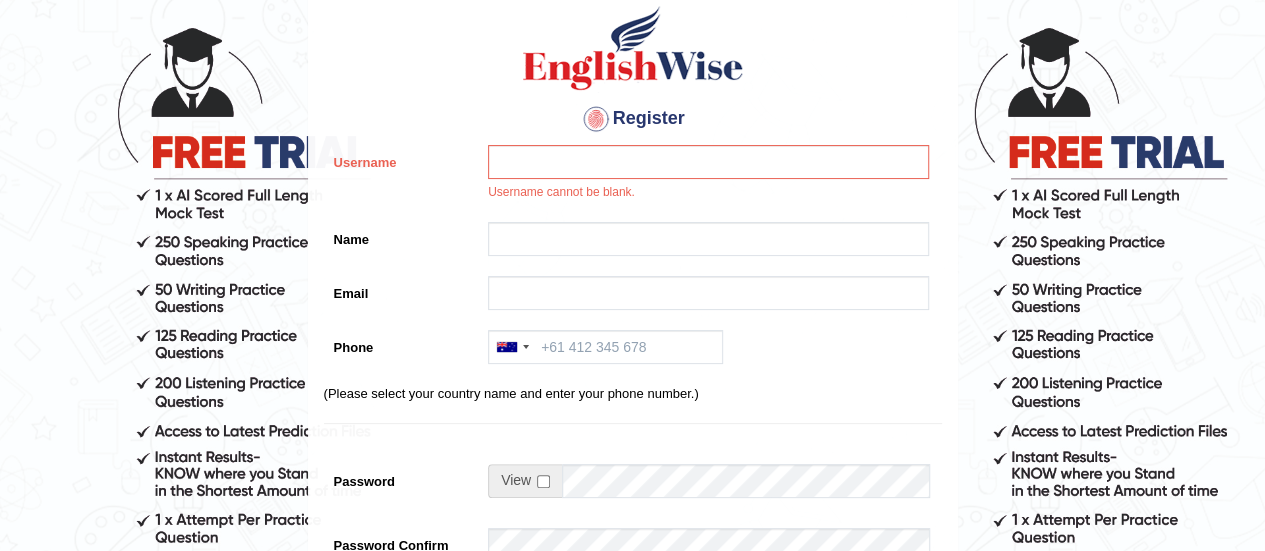 scroll, scrollTop: 0, scrollLeft: 0, axis: both 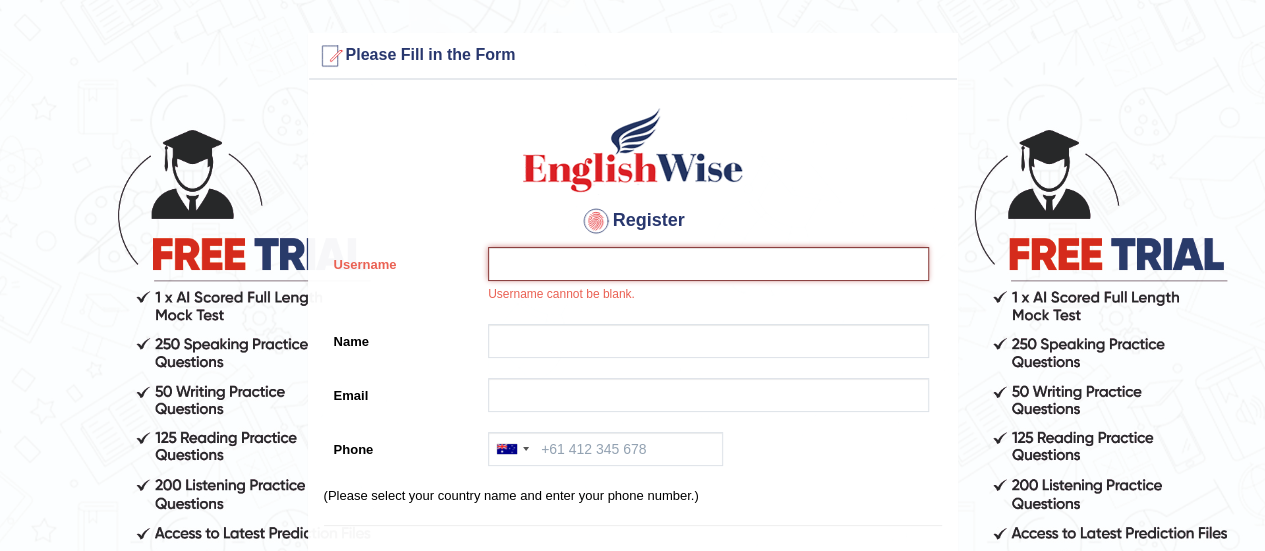 click on "Username" at bounding box center (708, 264) 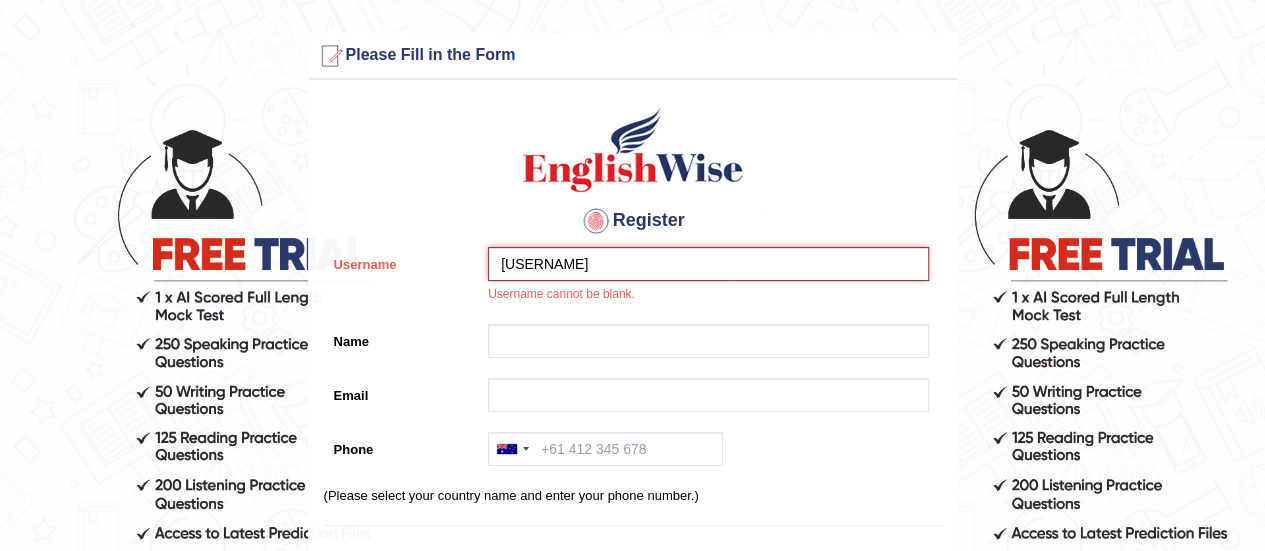type on "felipecondo92" 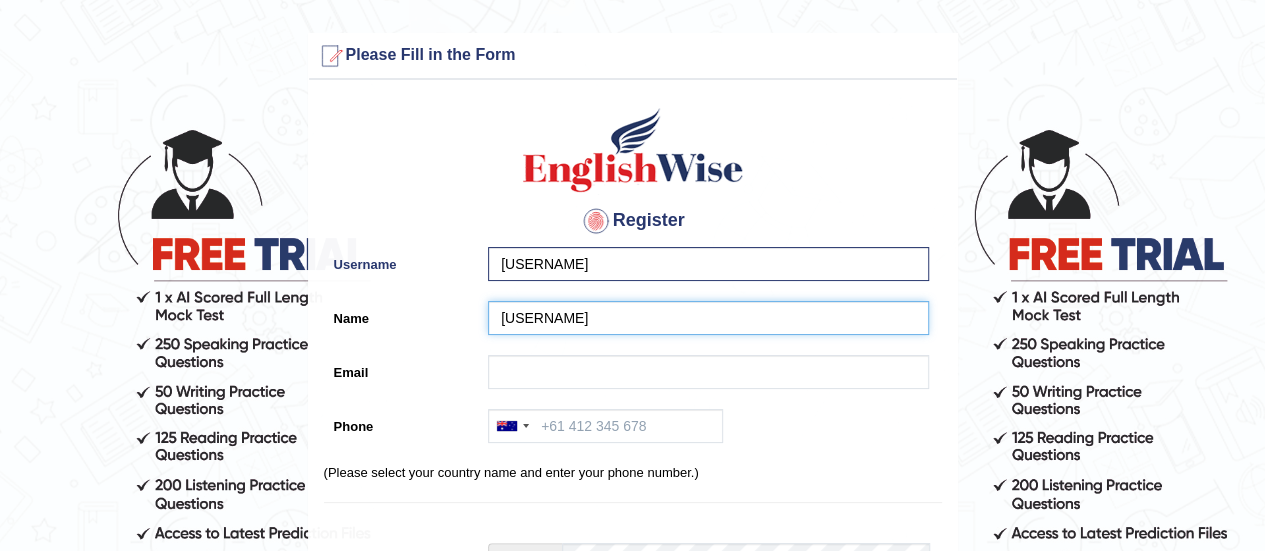 type on "[NAME]" 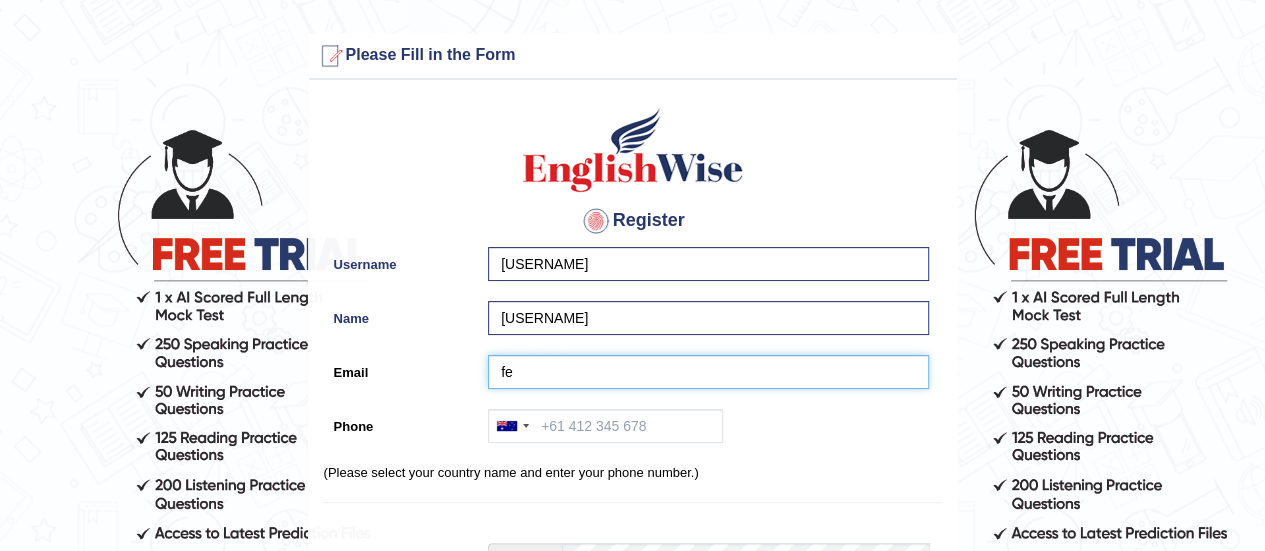 type on "felipecondo92@gmail.com" 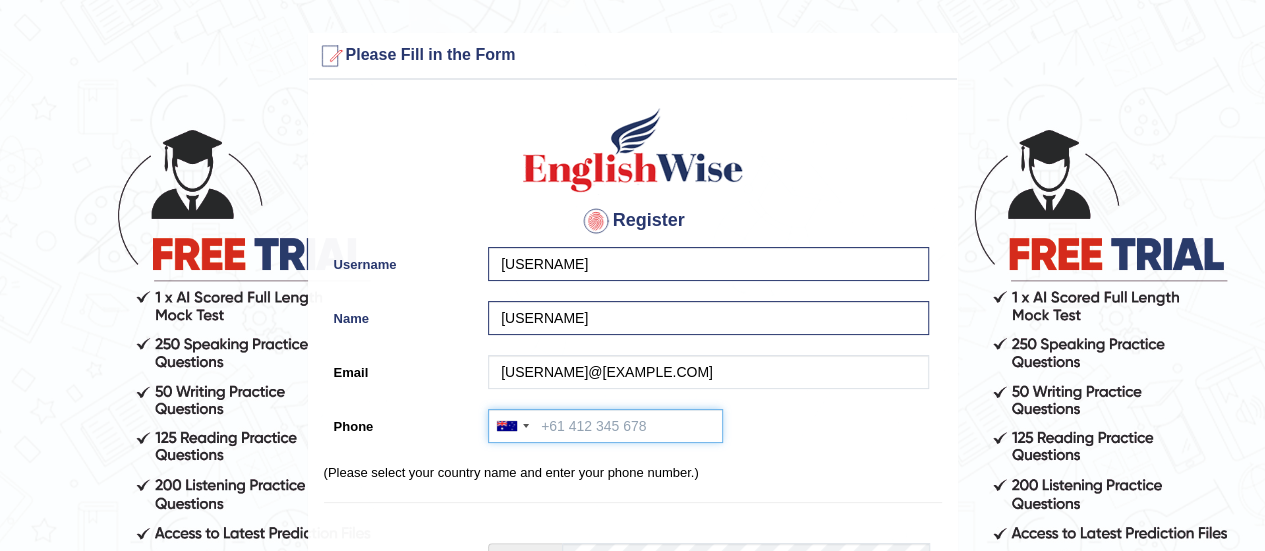 type on "+61403806632" 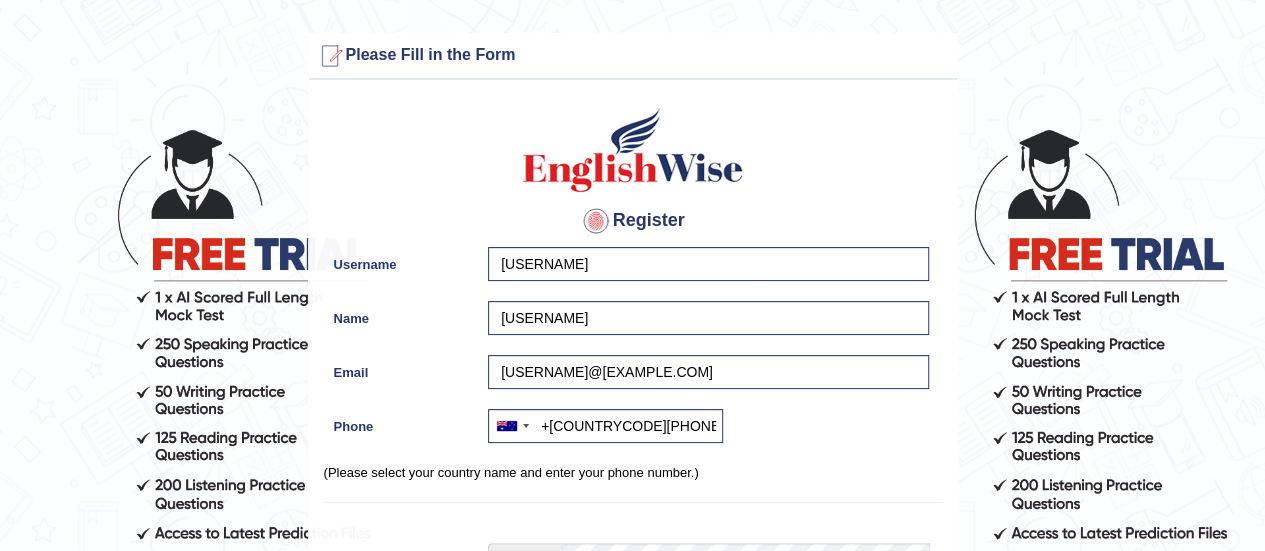 click on "Australia +61 India (भारत) +91 New Zealand +64 United States +1 Canada +1 United Arab Emirates (‫الإمارات العربية المتحدة‬‎) +971 Saudi Arabia (‫المملكة العربية السعودية‬‎) +966 Bahrain (‫البحرين‬‎) +973 Afghanistan (‫افغانستان‬‎) +93 Albania (Shqipëri) +355 Algeria (‫الجزائر‬‎) +213 American Samoa +1 Andorra +376 Angola +244 Anguilla +1 Antigua and Barbuda +1 Argentina +54 Armenia (Հայաստան) +374 Aruba +297 Australia +61 Austria (Österreich) +43 Azerbaijan (Azərbaycan) +994 Bahamas +1 Bahrain (‫البحرين‬‎) +973 Bangladesh (বাংলাদেশ) +880 Barbados +1 Belarus (Беларусь) +375 Belgium (België) +32 Belize +501 Benin (Bénin) +229 Bermuda +1 Bhutan (འབྲུག) +975 Bolivia +591 Bosnia and Herzegovina (Босна и Херцеговина) +387 Botswana +267 Brazil (Brasil) +55 British Indian Ocean Territory +246 British Virgin Islands +1 Brunei +673 +359" at bounding box center [703, 431] 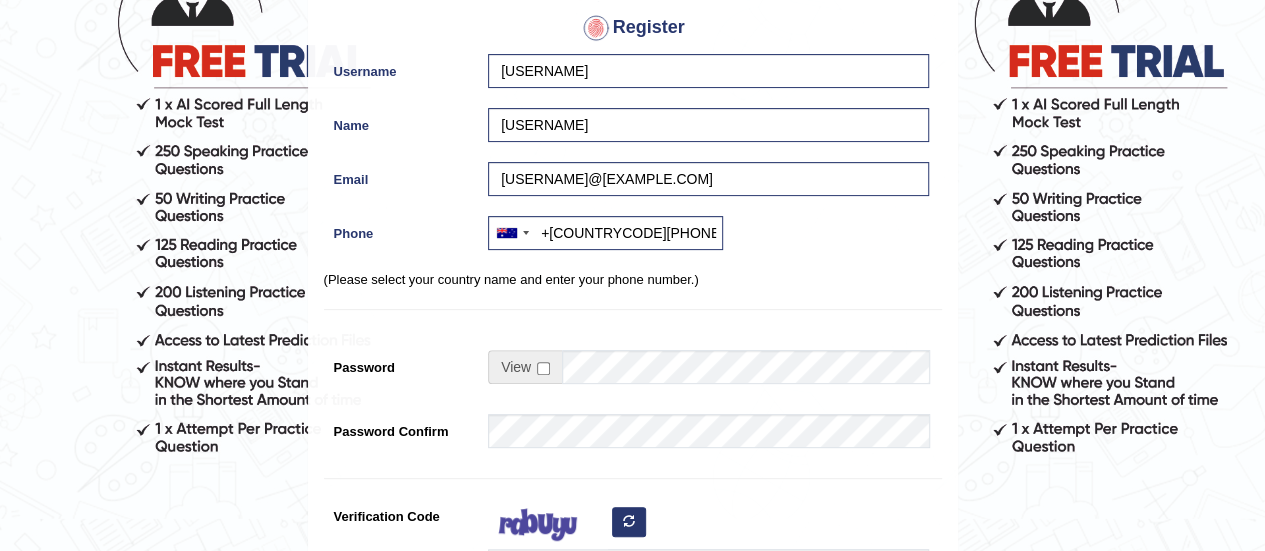 scroll, scrollTop: 196, scrollLeft: 0, axis: vertical 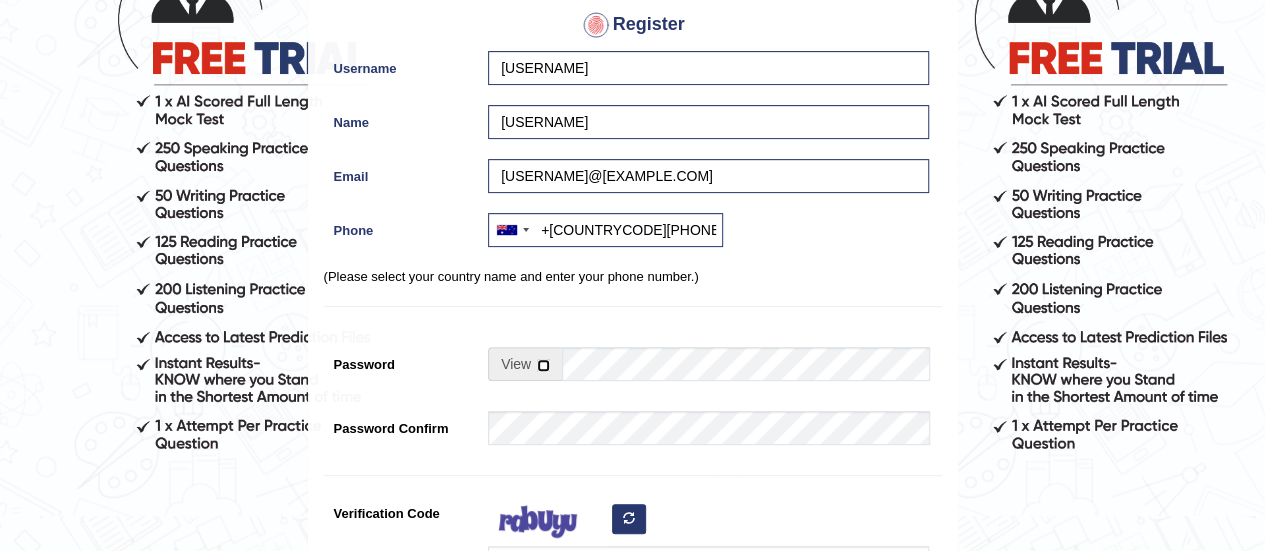 click at bounding box center (543, 365) 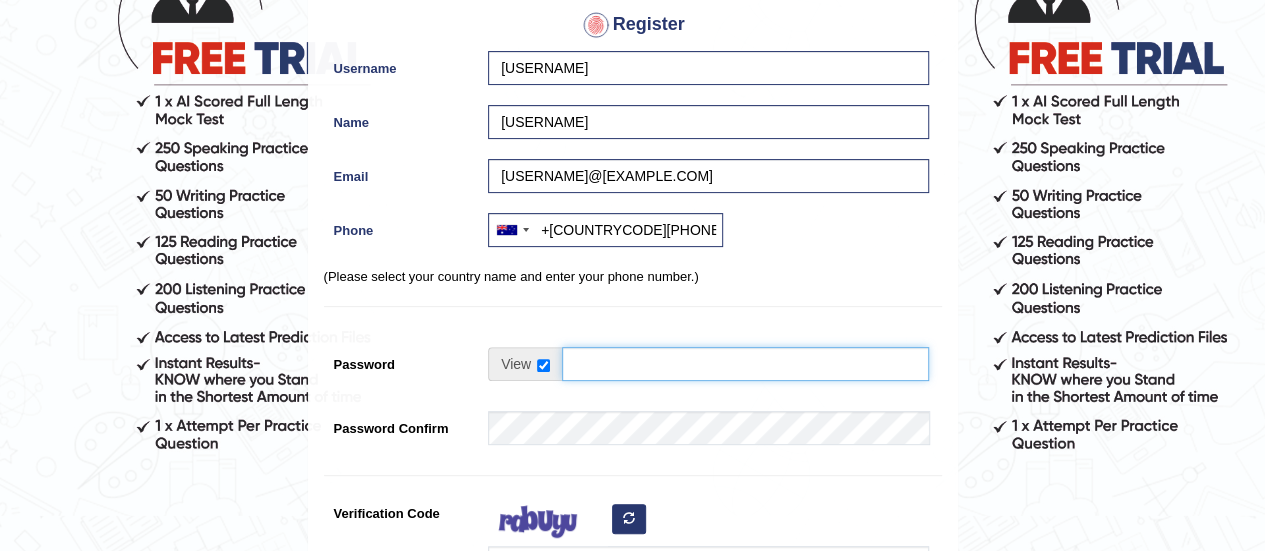 click on "Password" at bounding box center (745, 364) 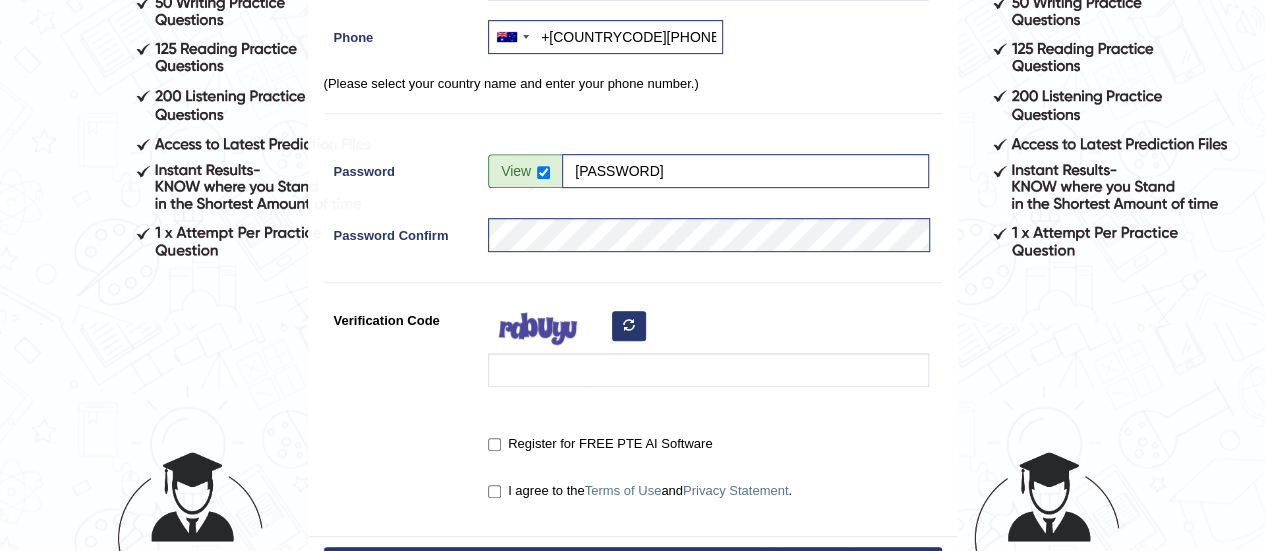 scroll, scrollTop: 391, scrollLeft: 0, axis: vertical 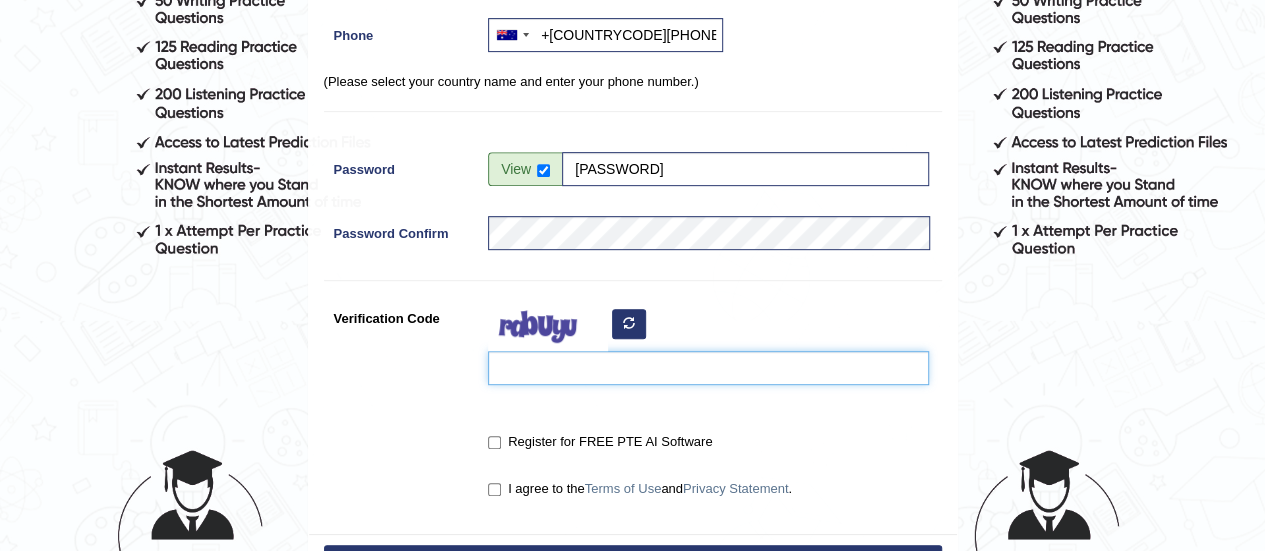 click on "Verification Code" at bounding box center (708, 368) 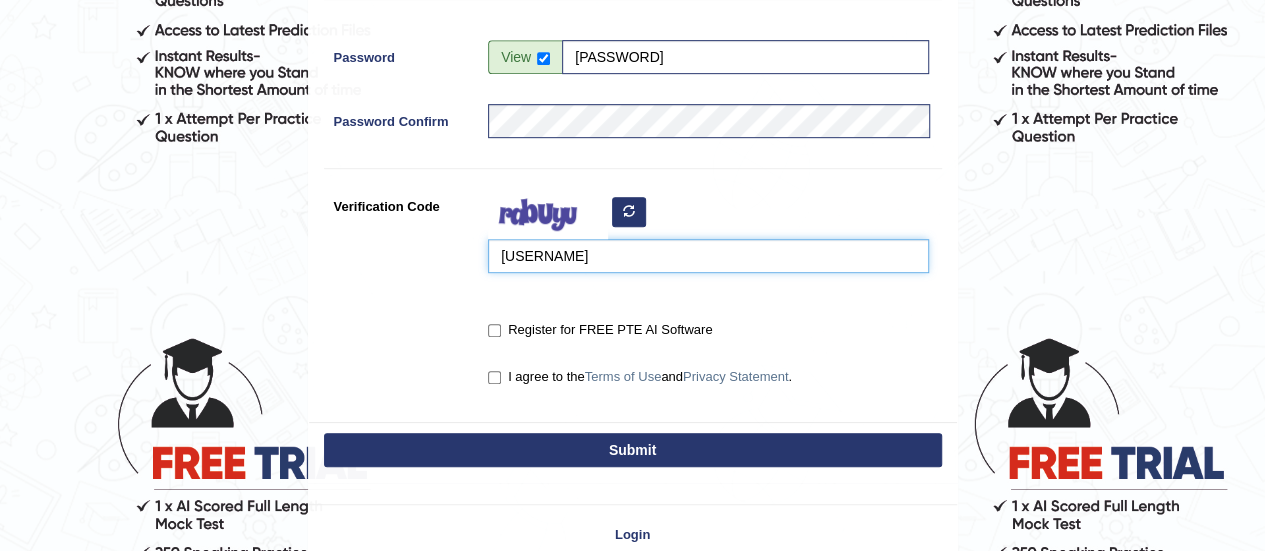 scroll, scrollTop: 506, scrollLeft: 0, axis: vertical 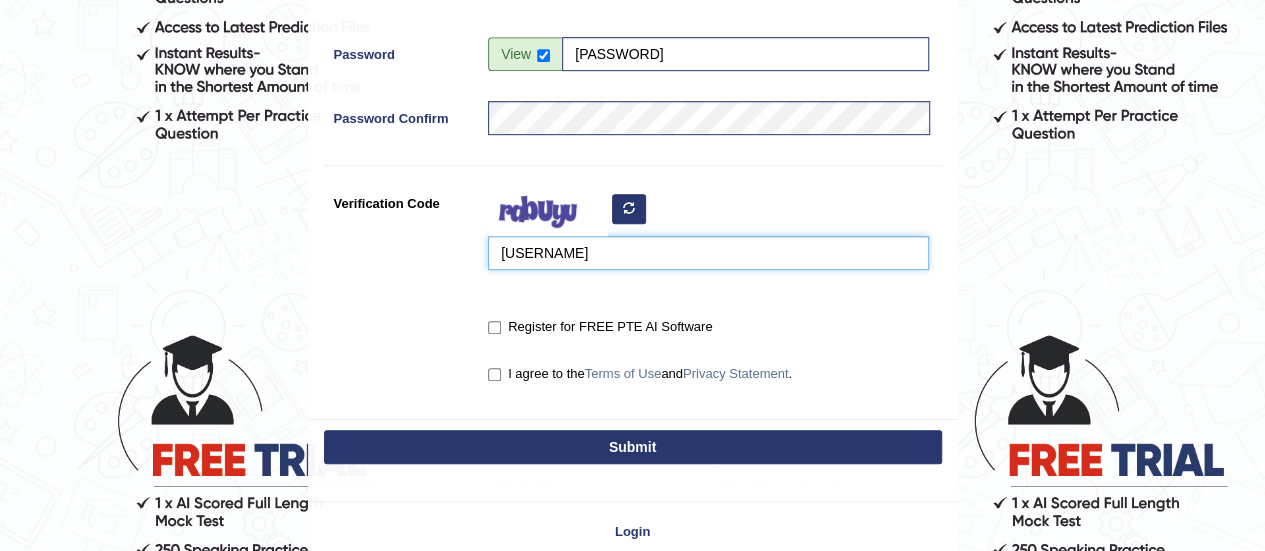 type on "fabika" 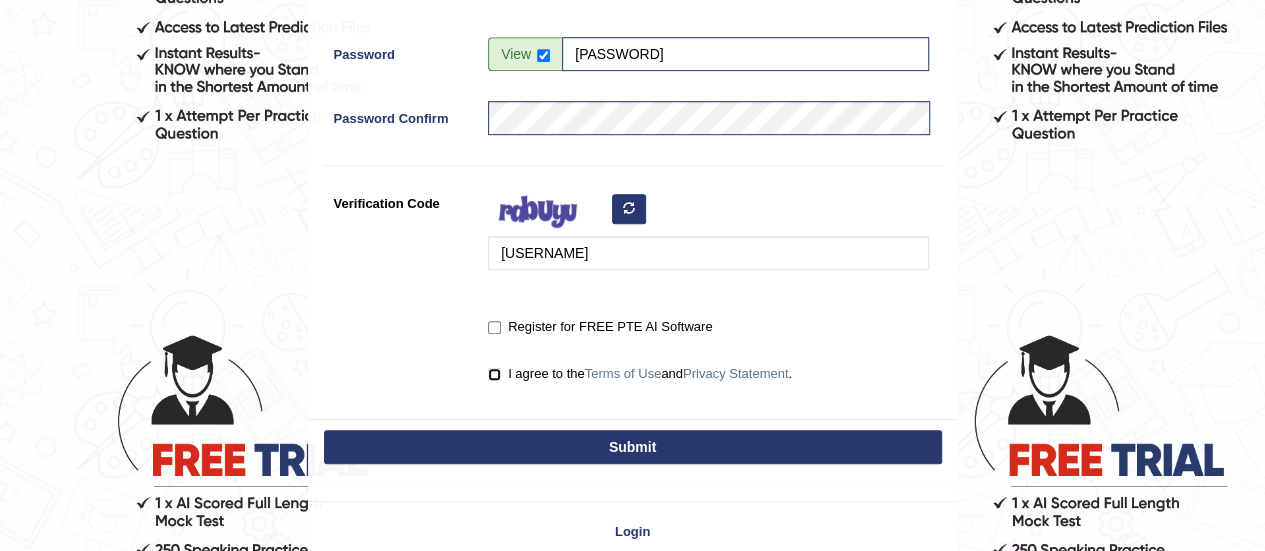 click on "I agree to the  Terms of Use  and  Privacy Statement ." at bounding box center (494, 374) 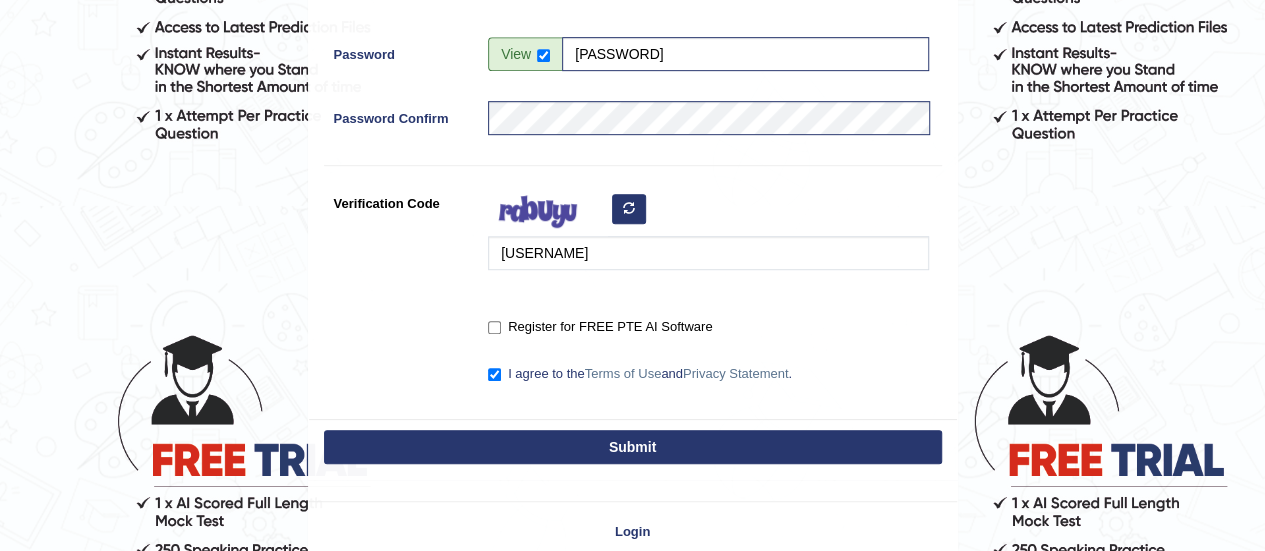click on "Submit" at bounding box center [633, 447] 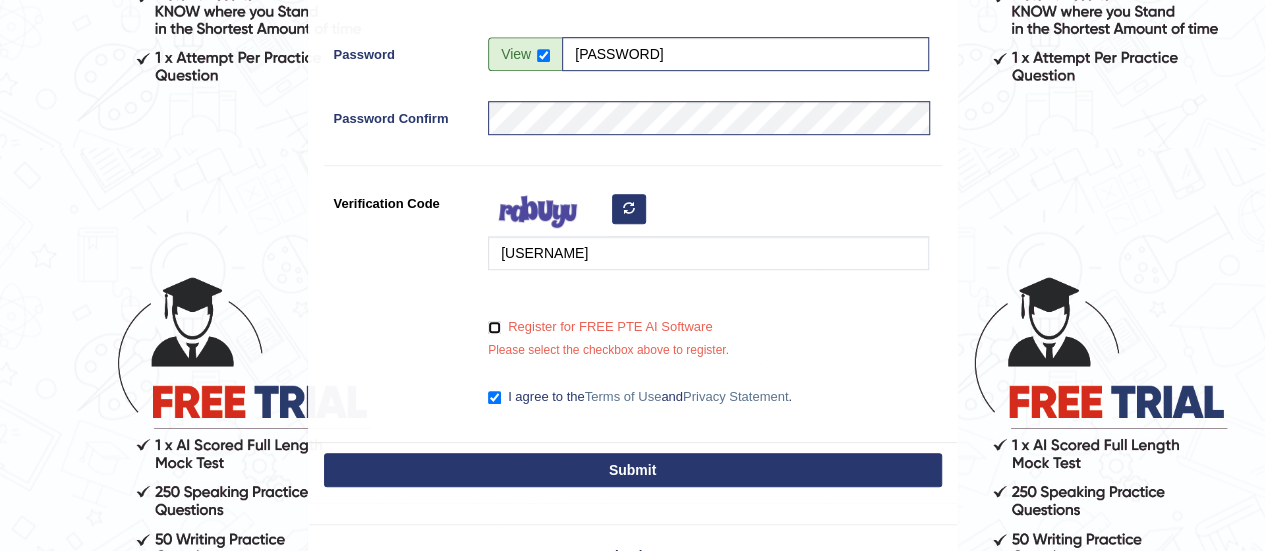 click on "Register for FREE PTE AI Software" at bounding box center (494, 327) 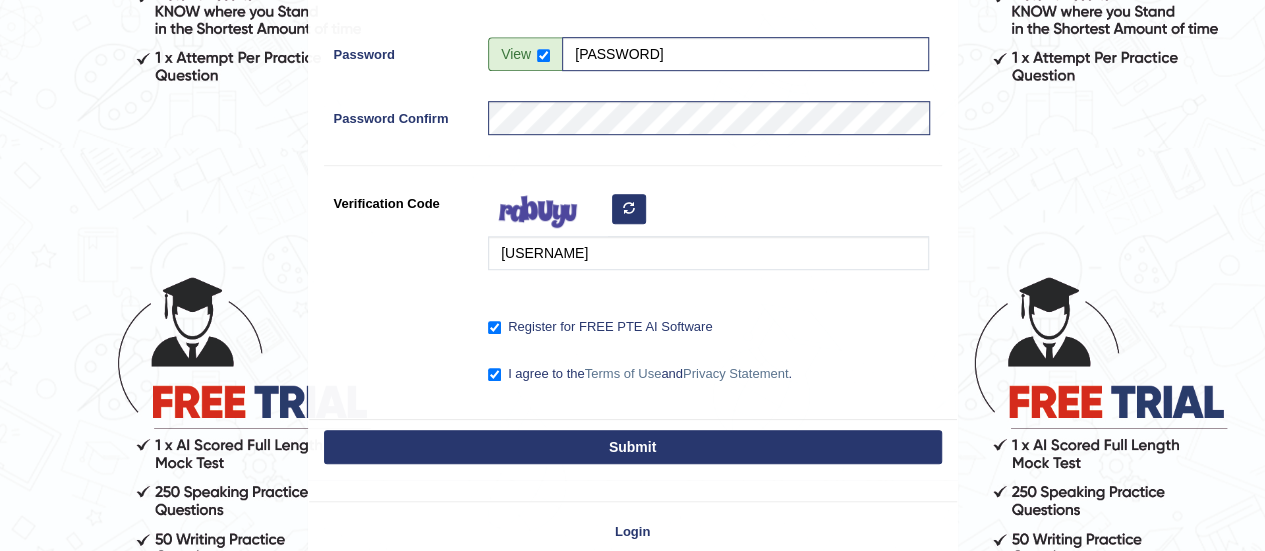 click on "Submit" at bounding box center [633, 447] 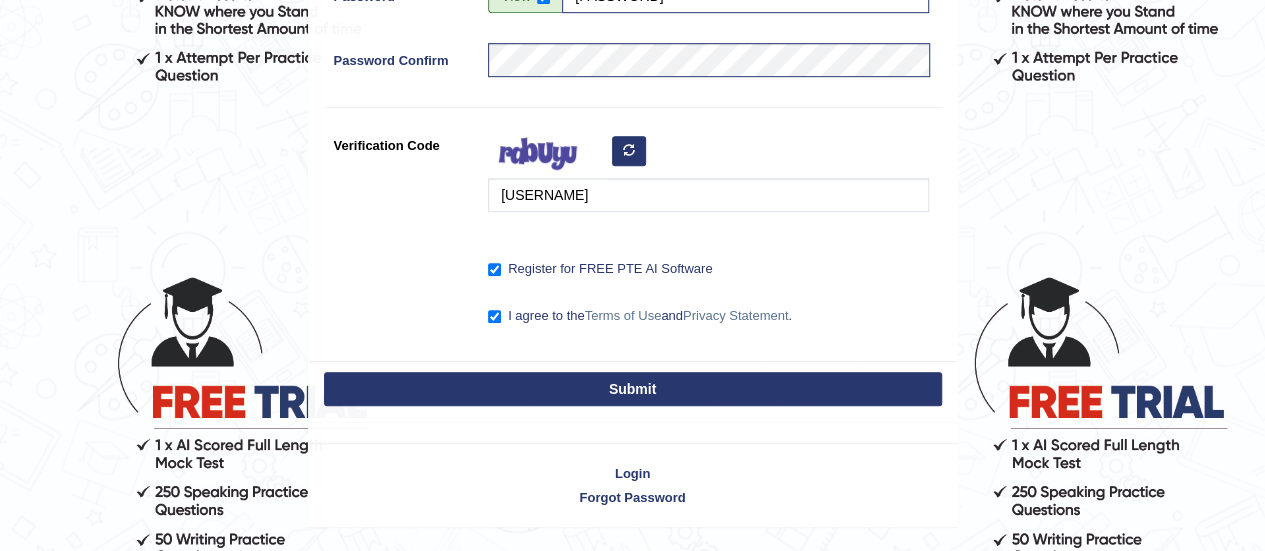 scroll, scrollTop: 506, scrollLeft: 0, axis: vertical 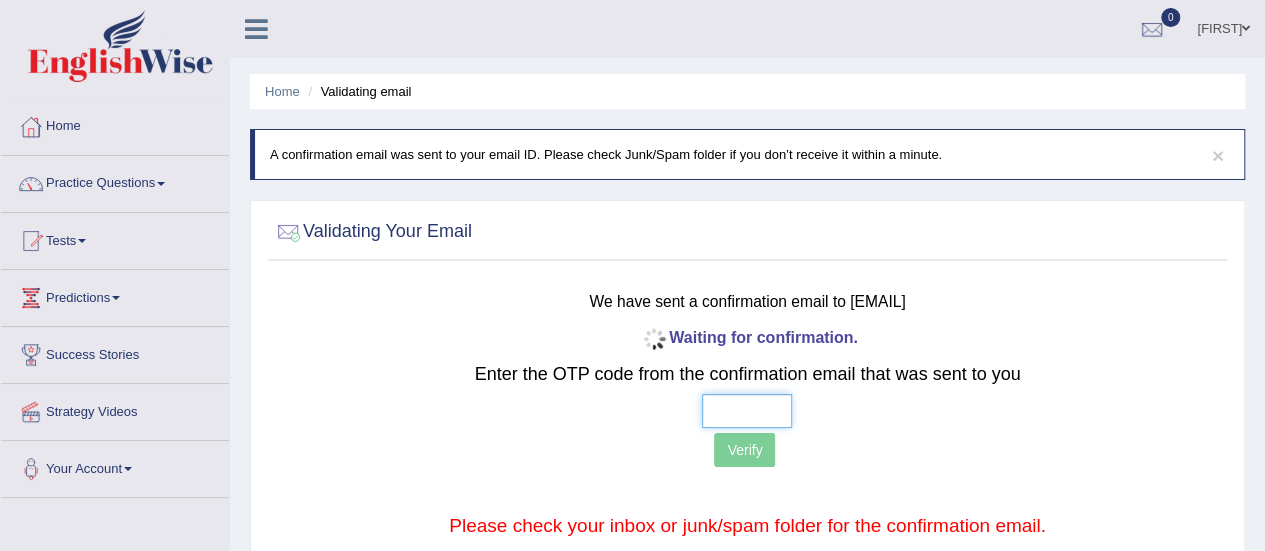 click at bounding box center [747, 411] 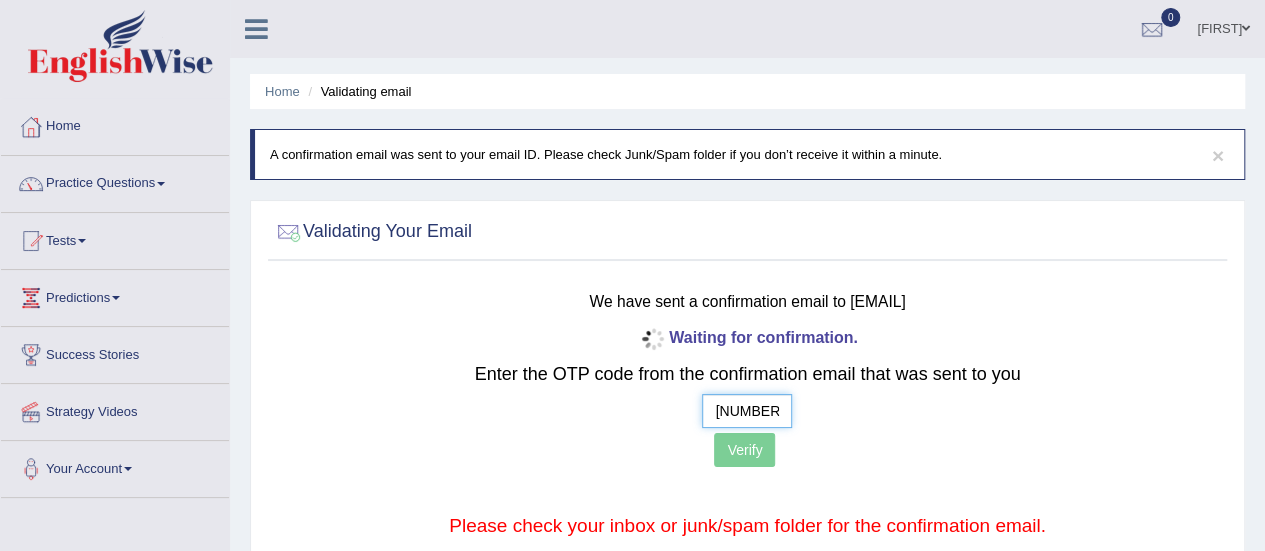 type on "5  5  7  5" 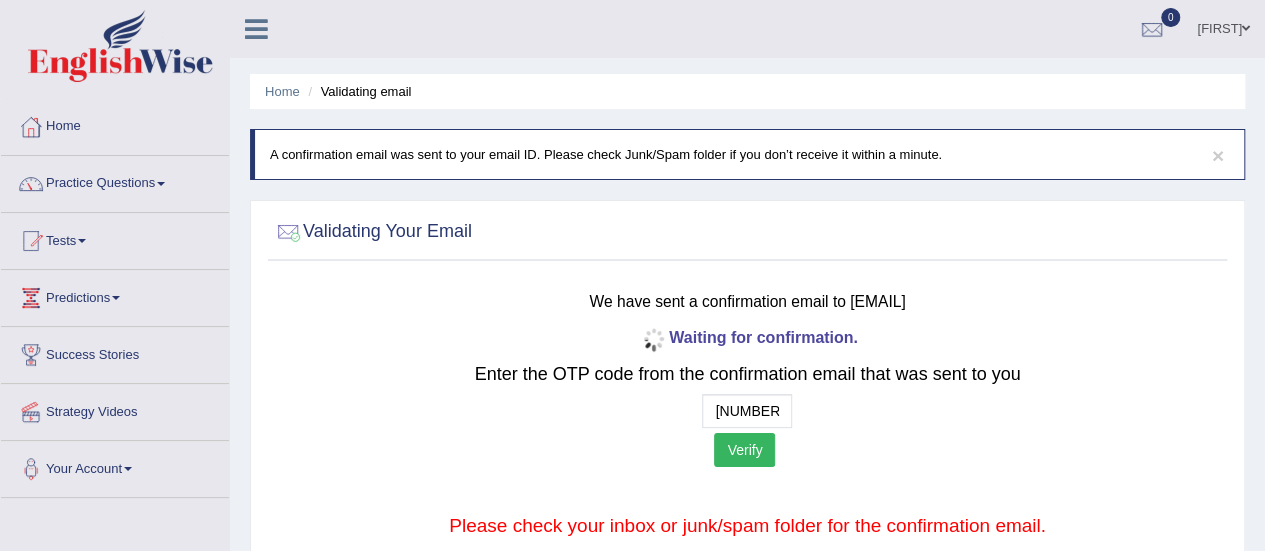 click on "Verify" at bounding box center (744, 450) 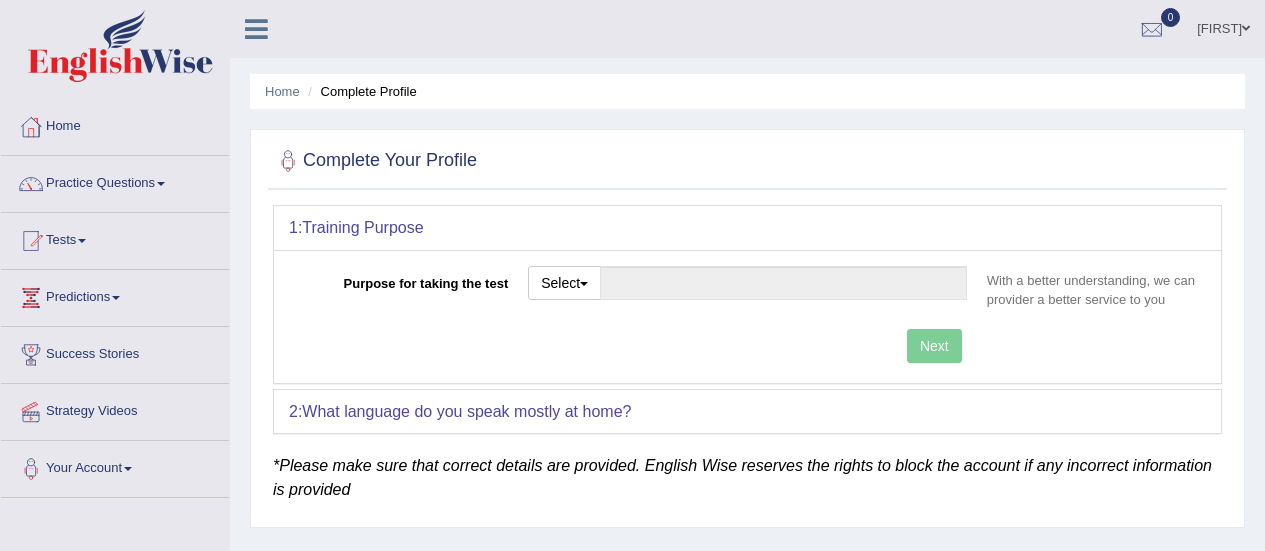 scroll, scrollTop: 0, scrollLeft: 0, axis: both 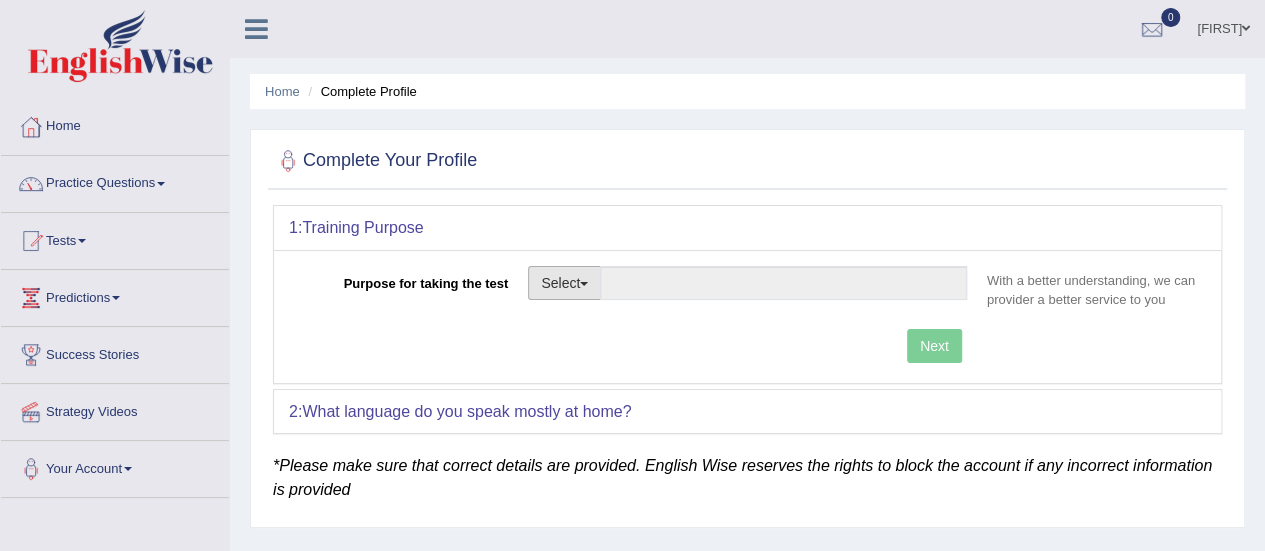 click on "Select" at bounding box center [564, 283] 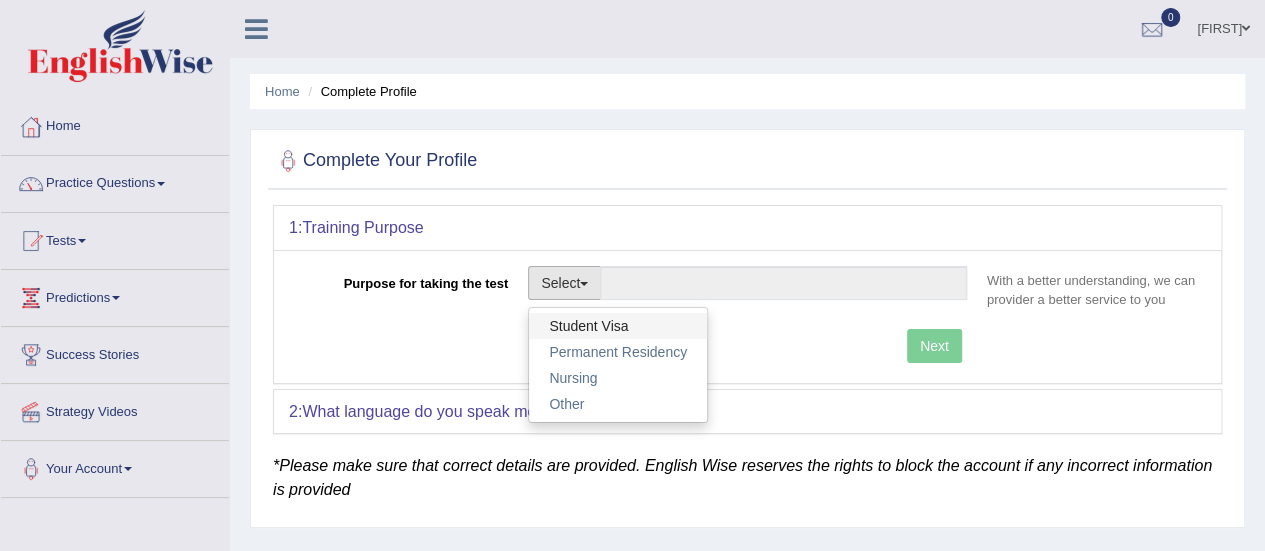 click on "Student Visa" at bounding box center (618, 326) 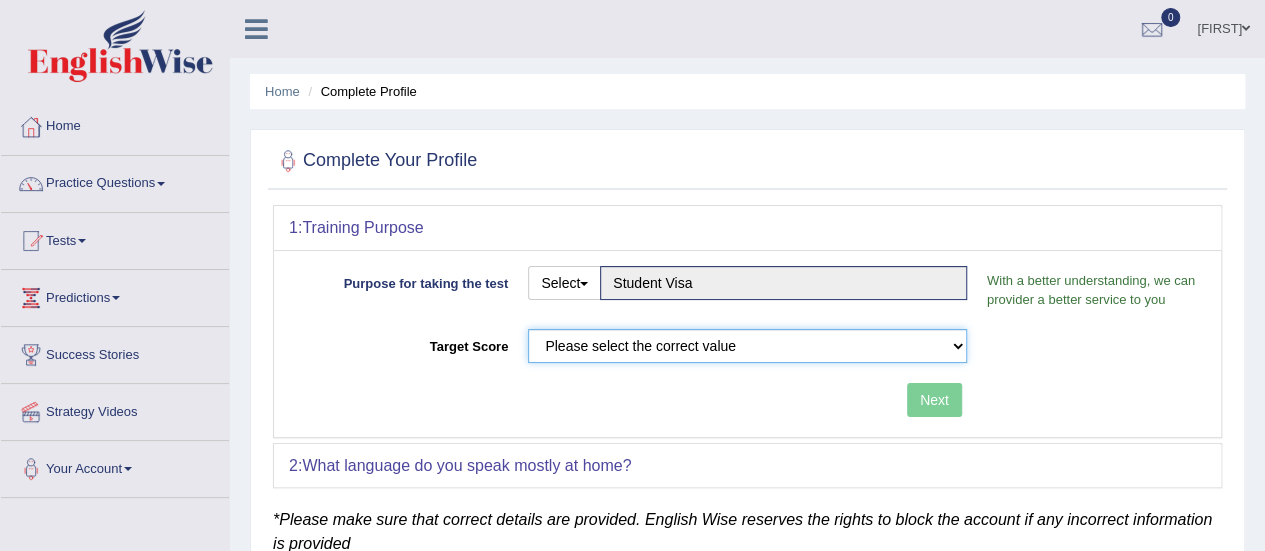 click on "Please select the correct value
50 (6 bands)
58 (6.5 bands)
65 (7 bands)
79 (8 bands)" at bounding box center [747, 346] 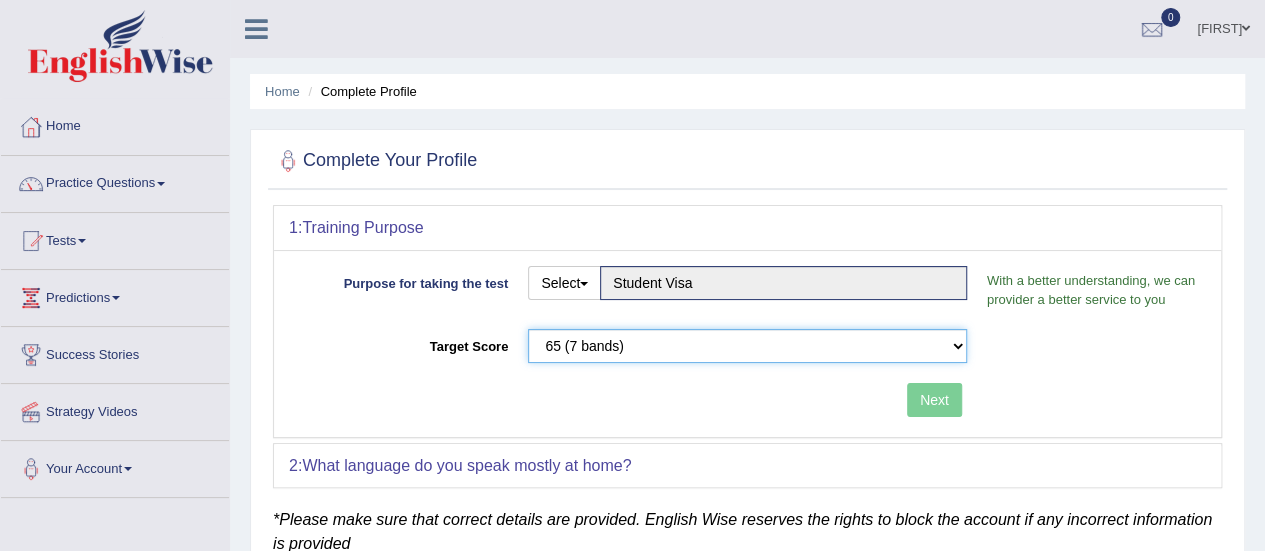 click on "Please select the correct value
50 (6 bands)
58 (6.5 bands)
65 (7 bands)
79 (8 bands)" at bounding box center [747, 346] 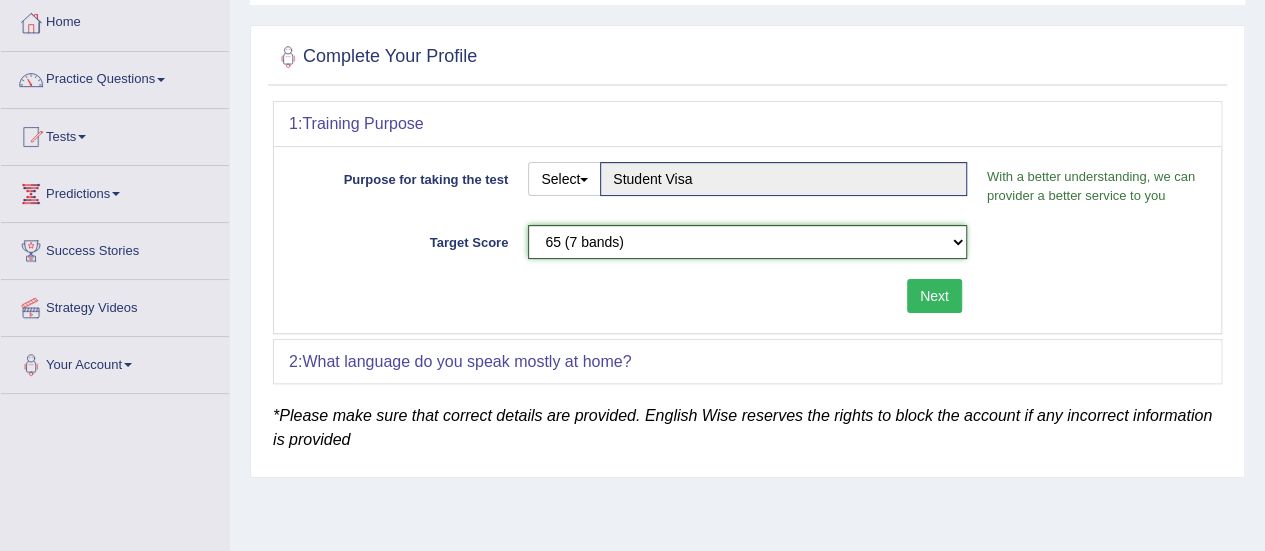 scroll, scrollTop: 107, scrollLeft: 0, axis: vertical 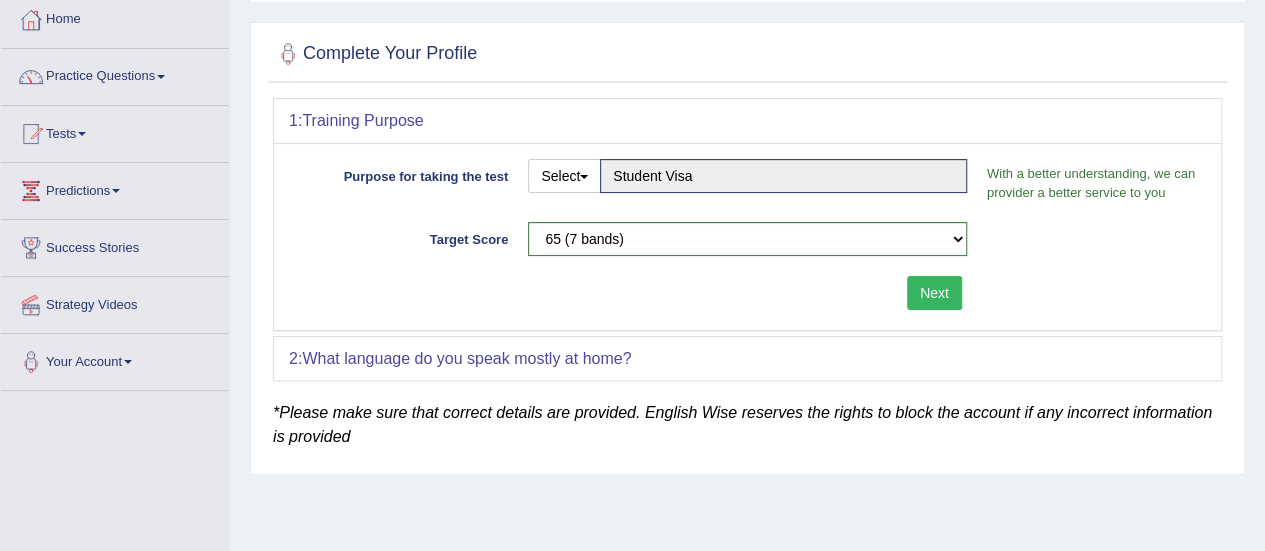 click on "Next" at bounding box center [934, 293] 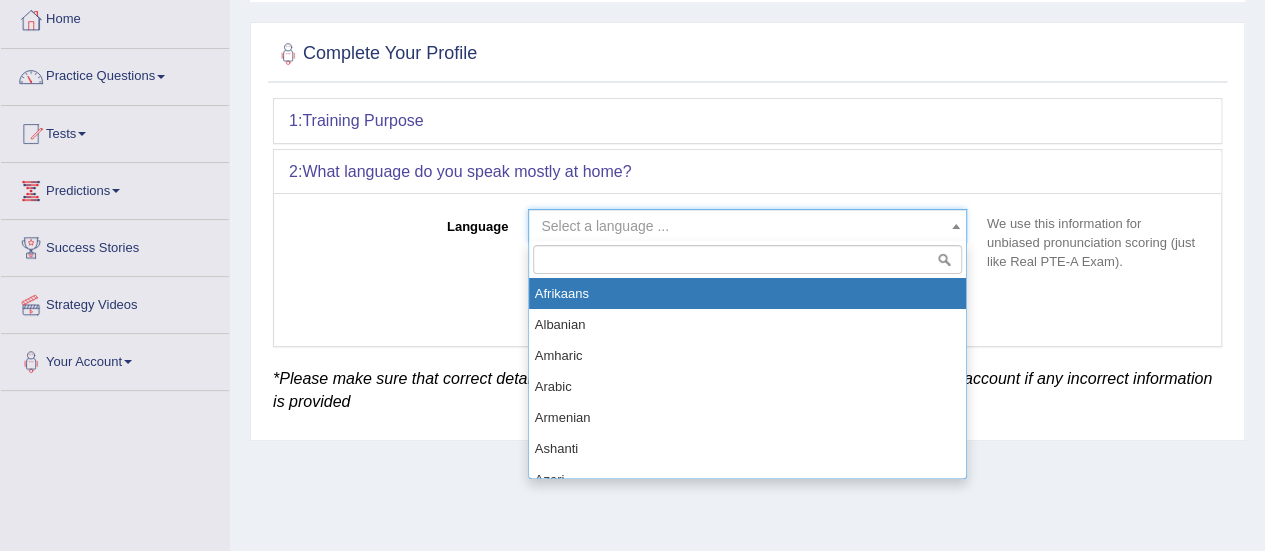 click on "Select a language ..." at bounding box center [741, 226] 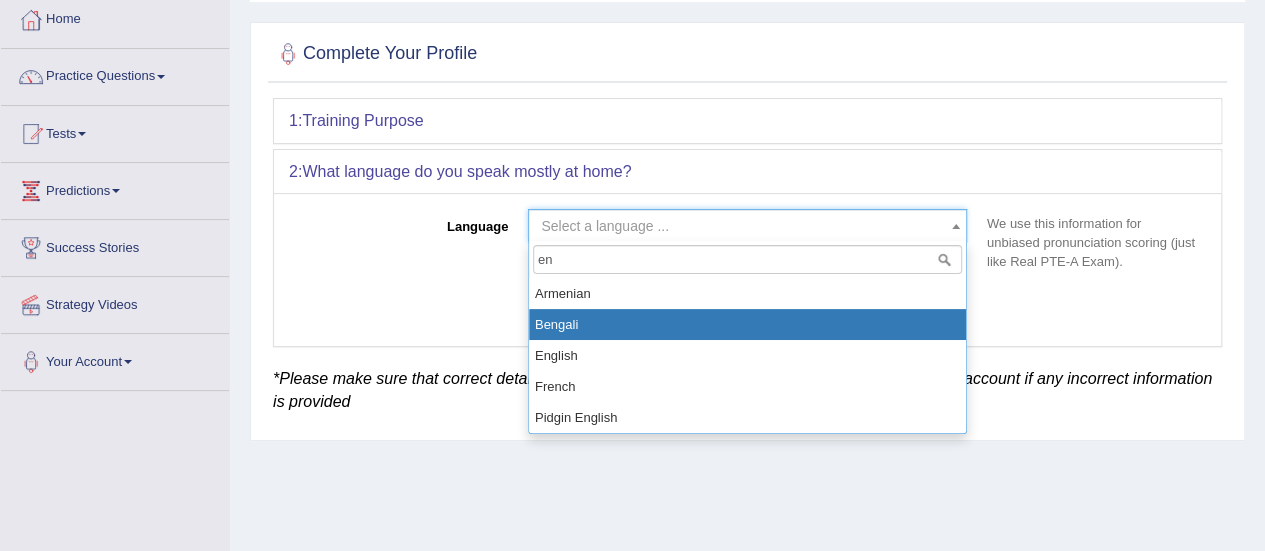 type on "e" 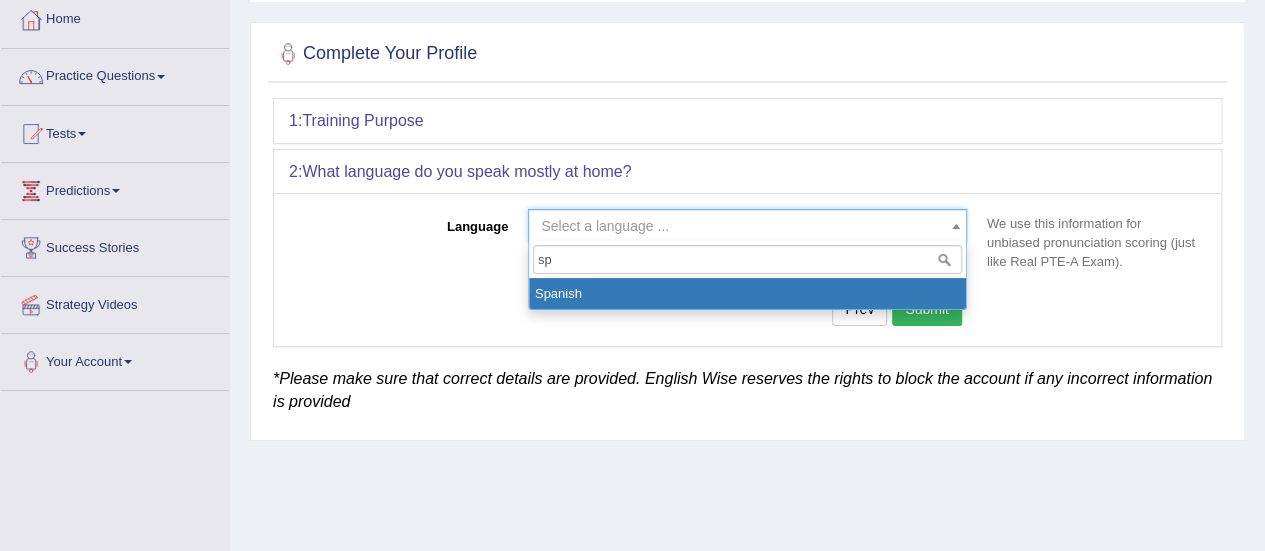 type on "sp" 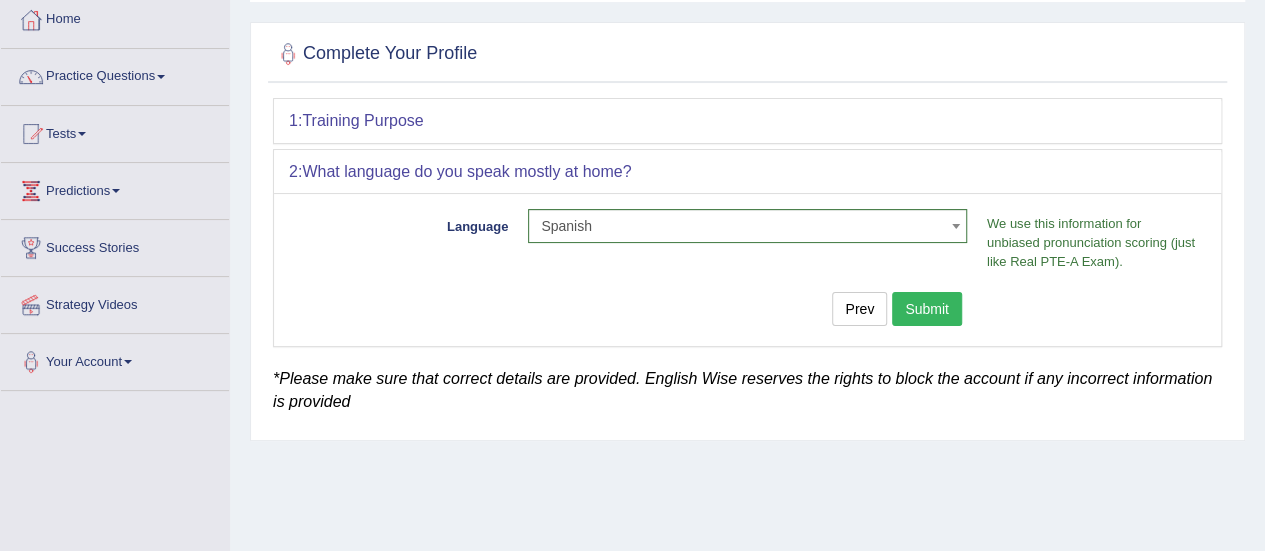 click on "Submit" at bounding box center [927, 309] 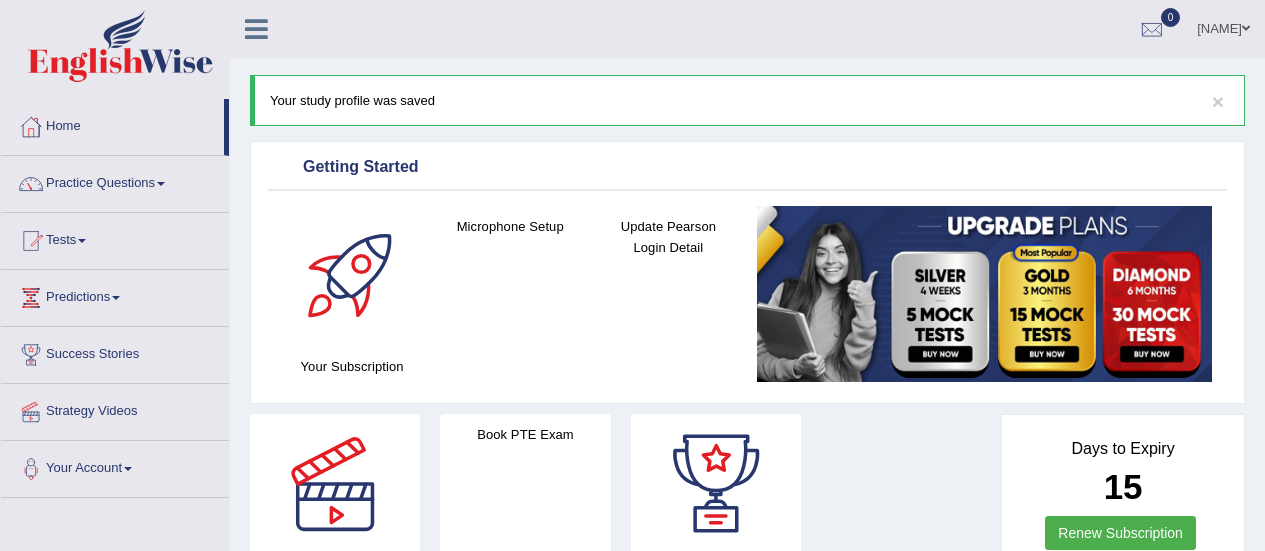 scroll, scrollTop: 0, scrollLeft: 0, axis: both 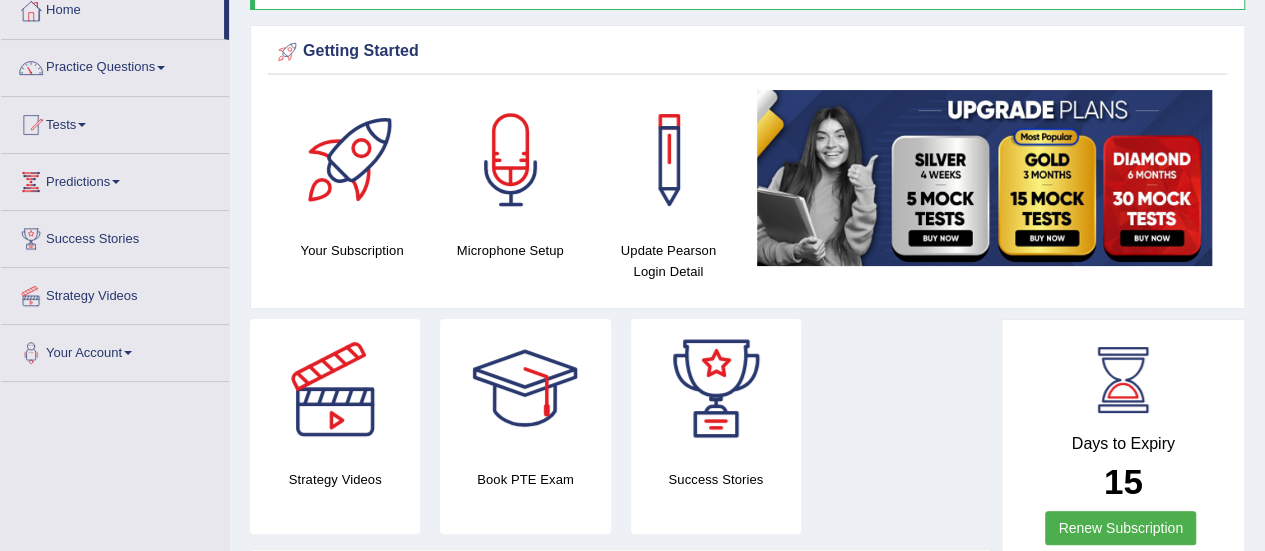 click at bounding box center (984, 178) 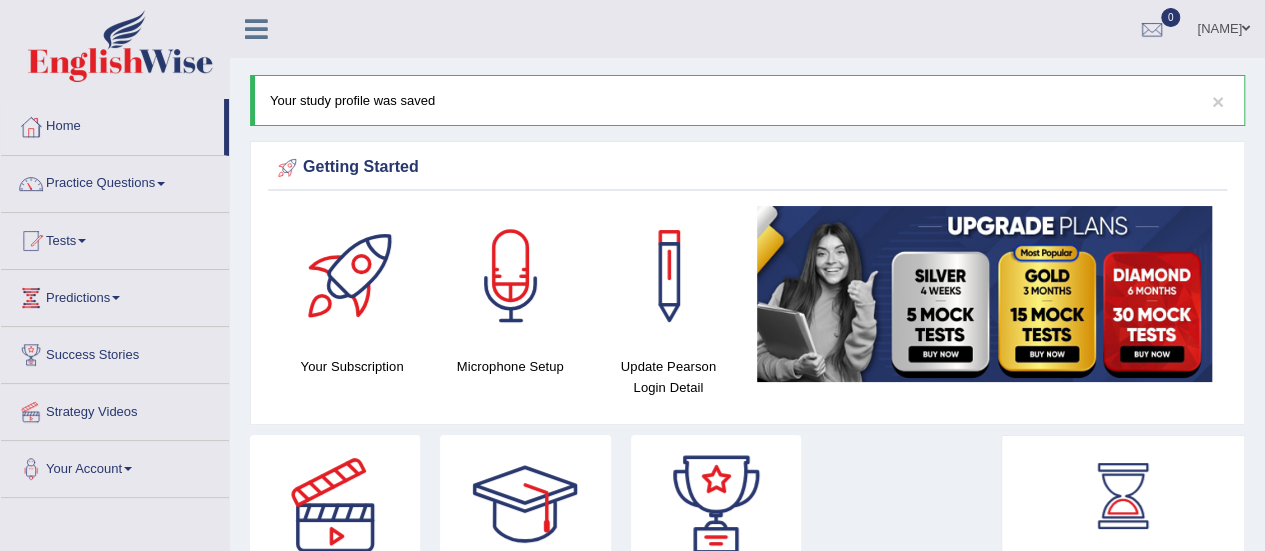 scroll, scrollTop: 117, scrollLeft: 0, axis: vertical 